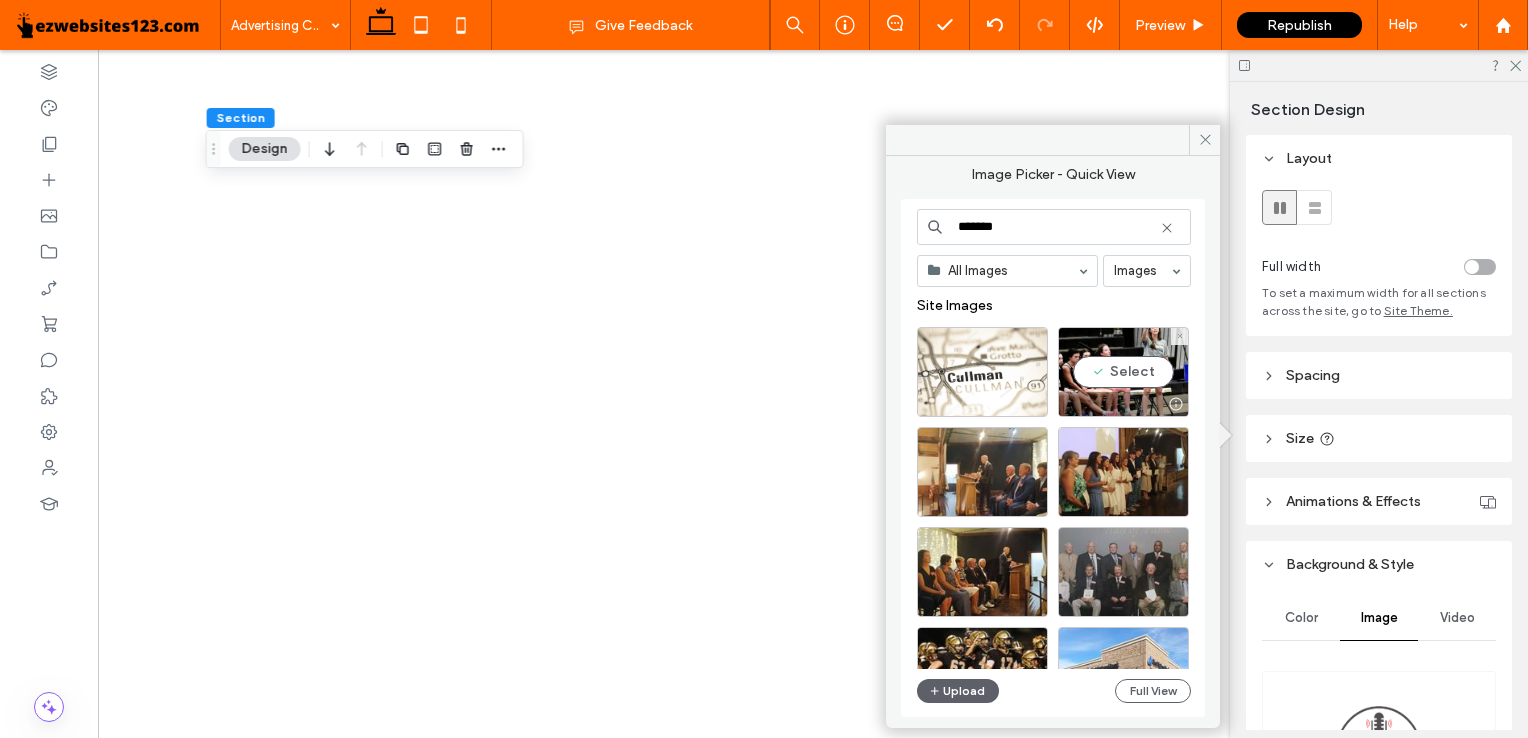 scroll, scrollTop: 0, scrollLeft: 0, axis: both 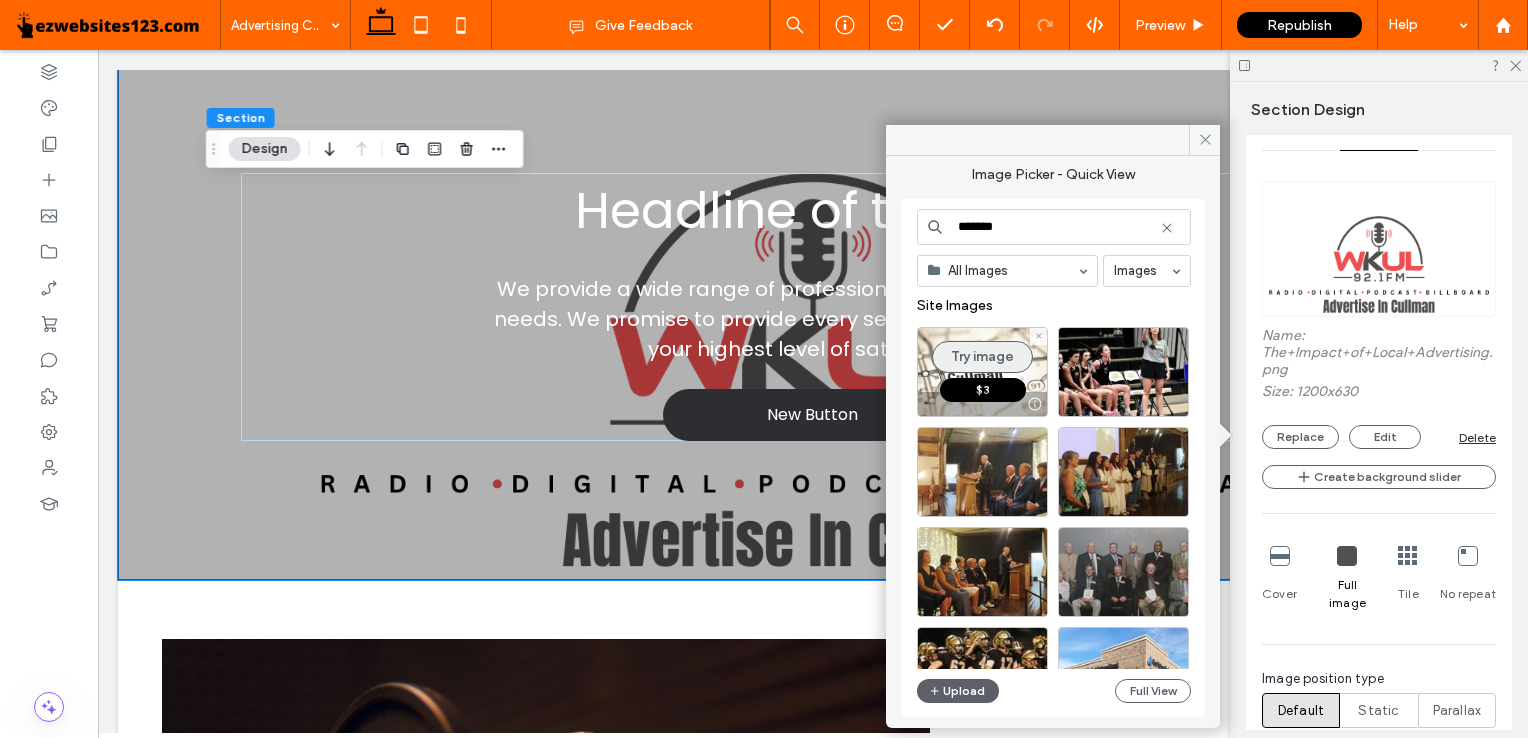 click on "Try image" at bounding box center [982, 357] 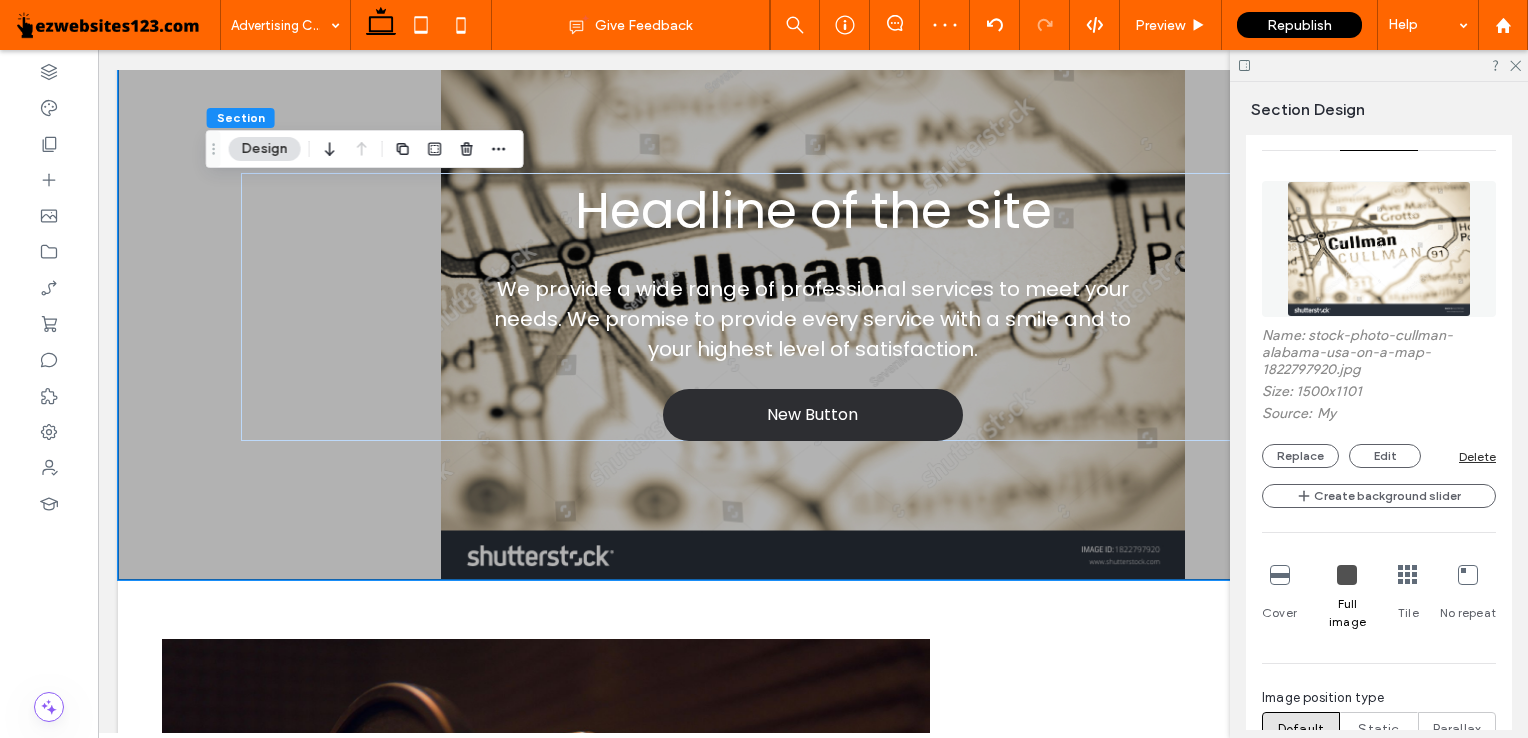 click on "Full image" at bounding box center [1347, 598] 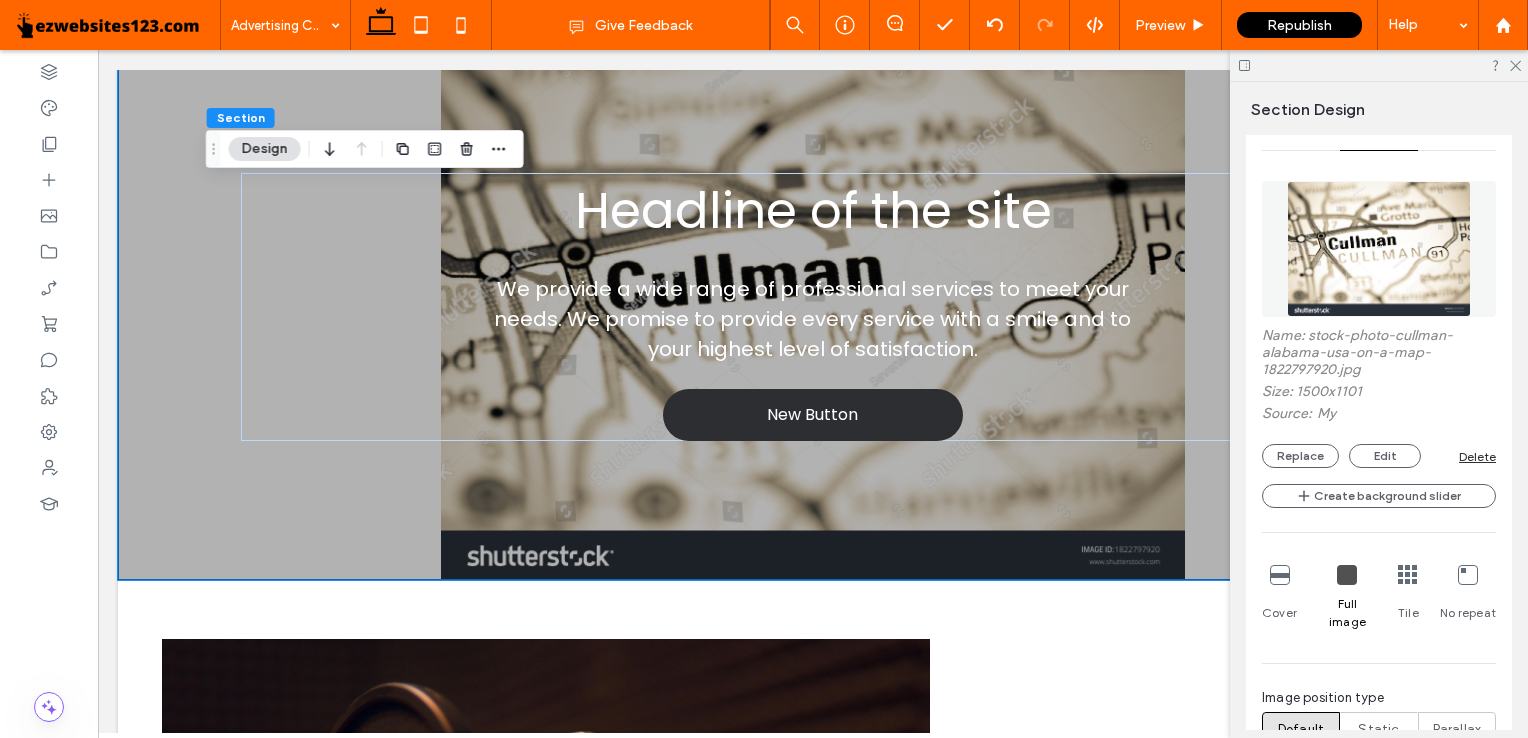 click at bounding box center (1347, 575) 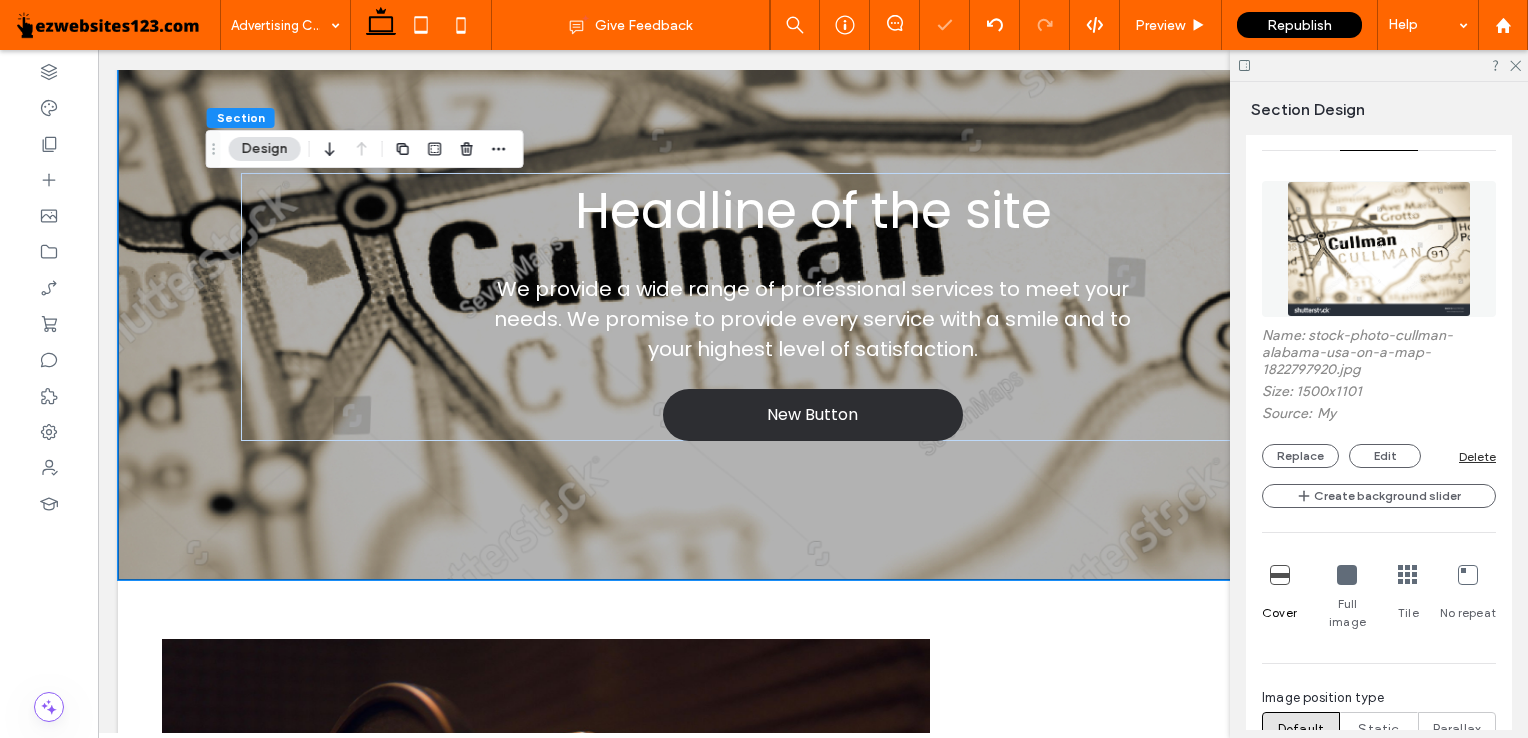 click at bounding box center [1347, 575] 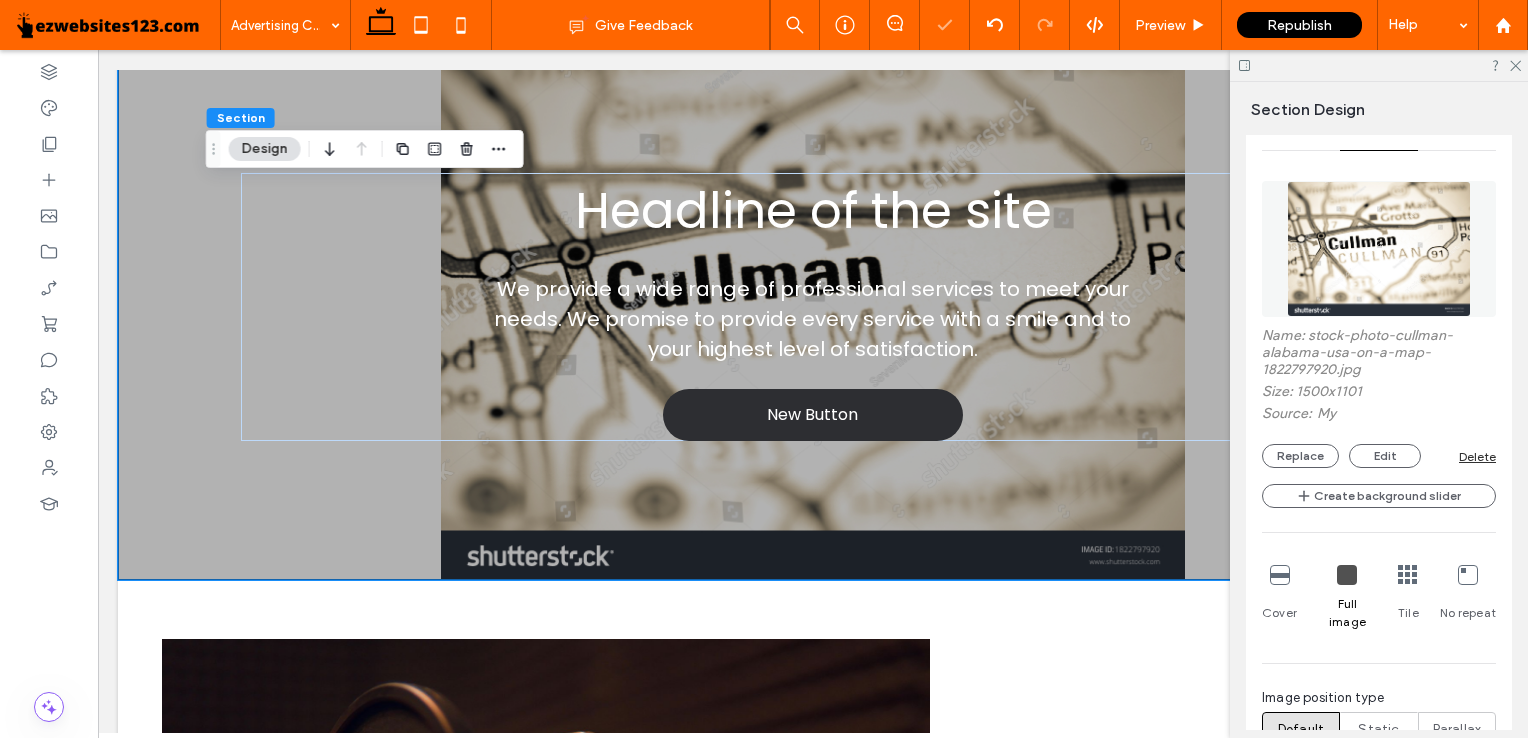 click at bounding box center (1280, 575) 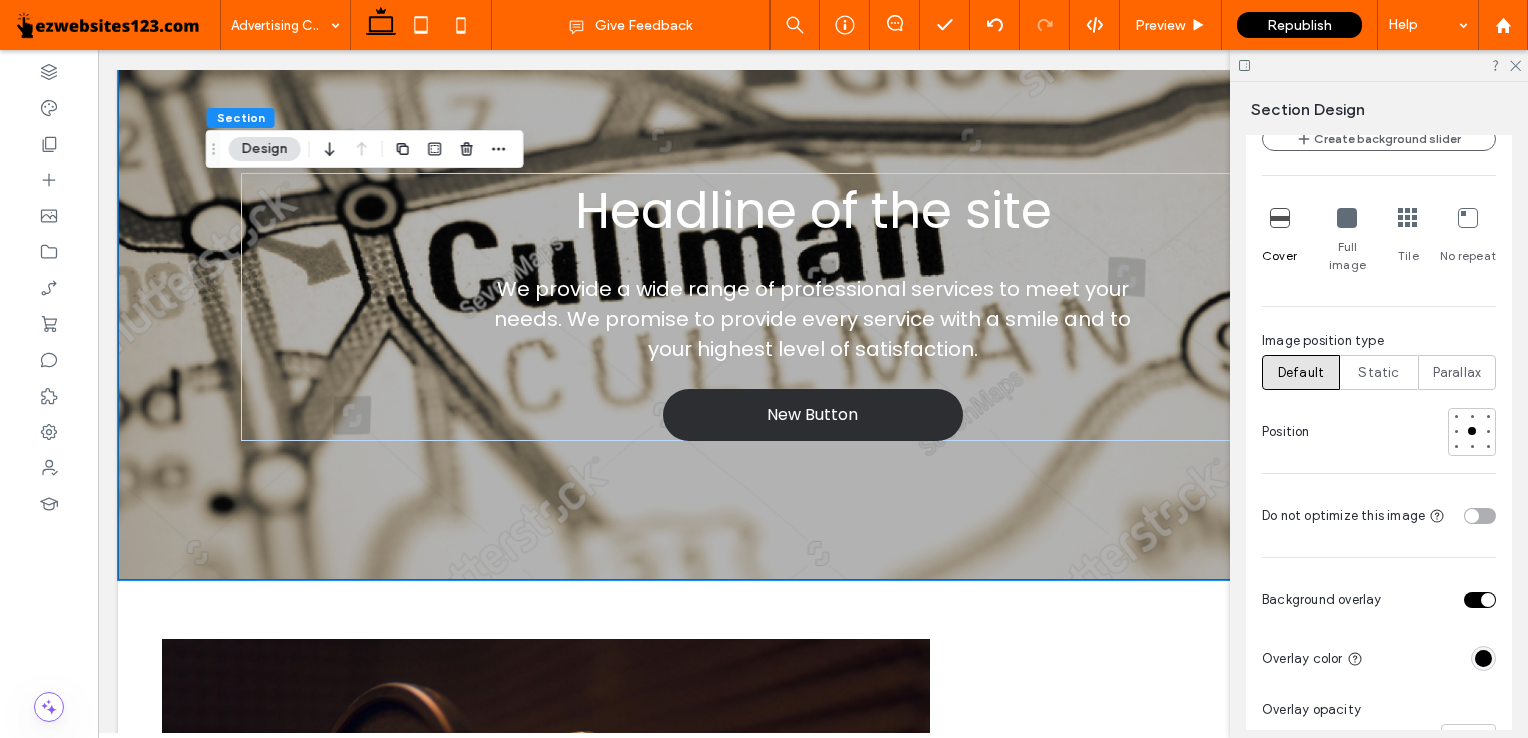scroll, scrollTop: 854, scrollLeft: 0, axis: vertical 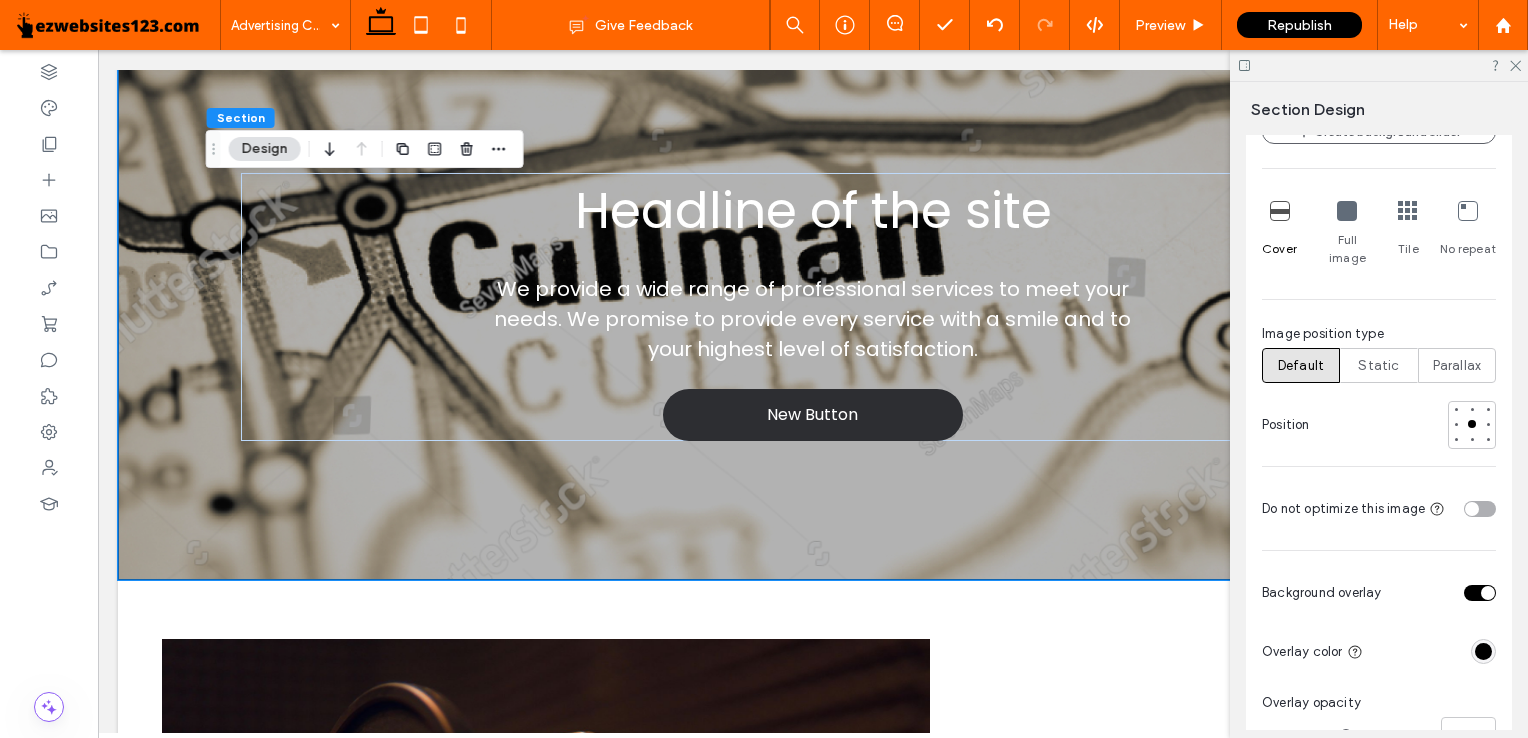 type on "**" 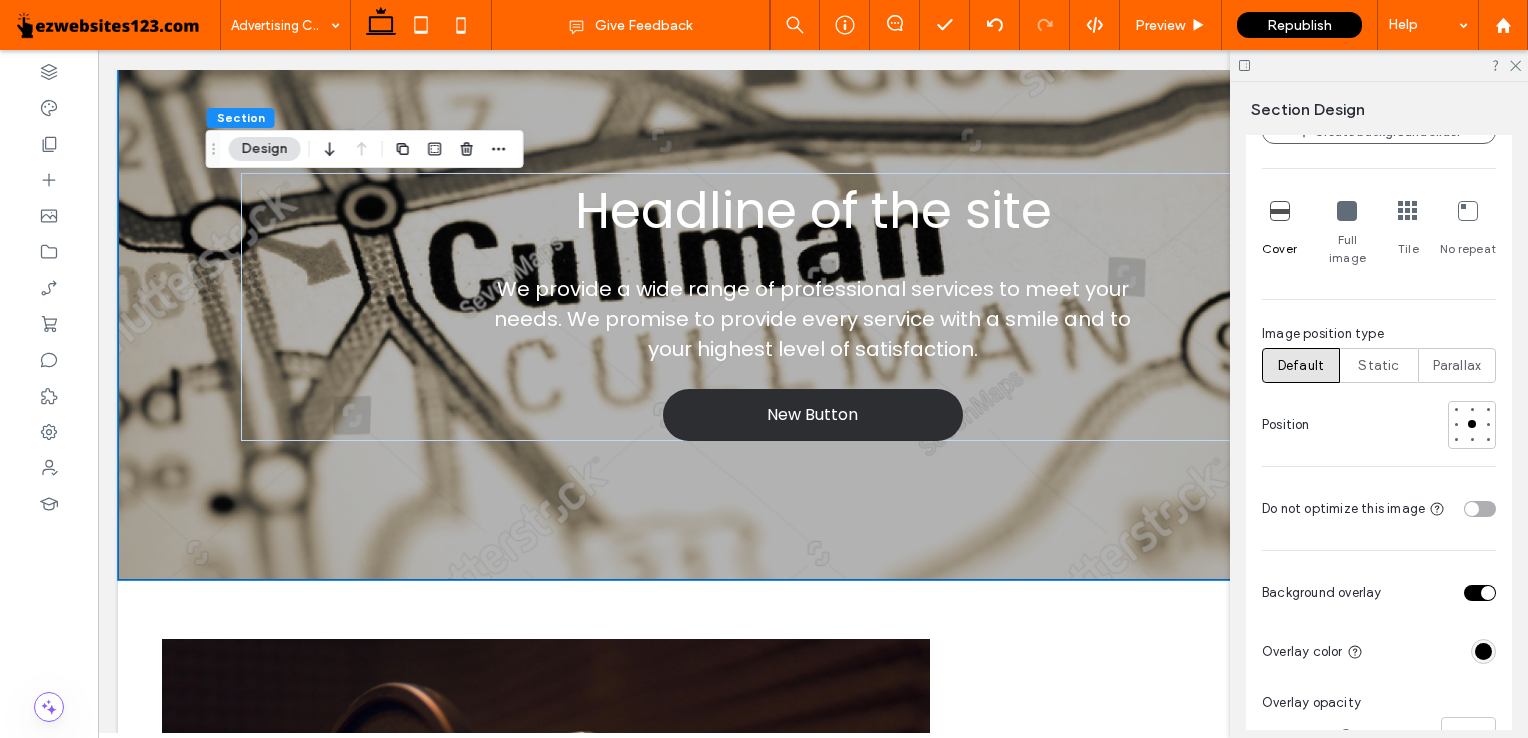 type on "**" 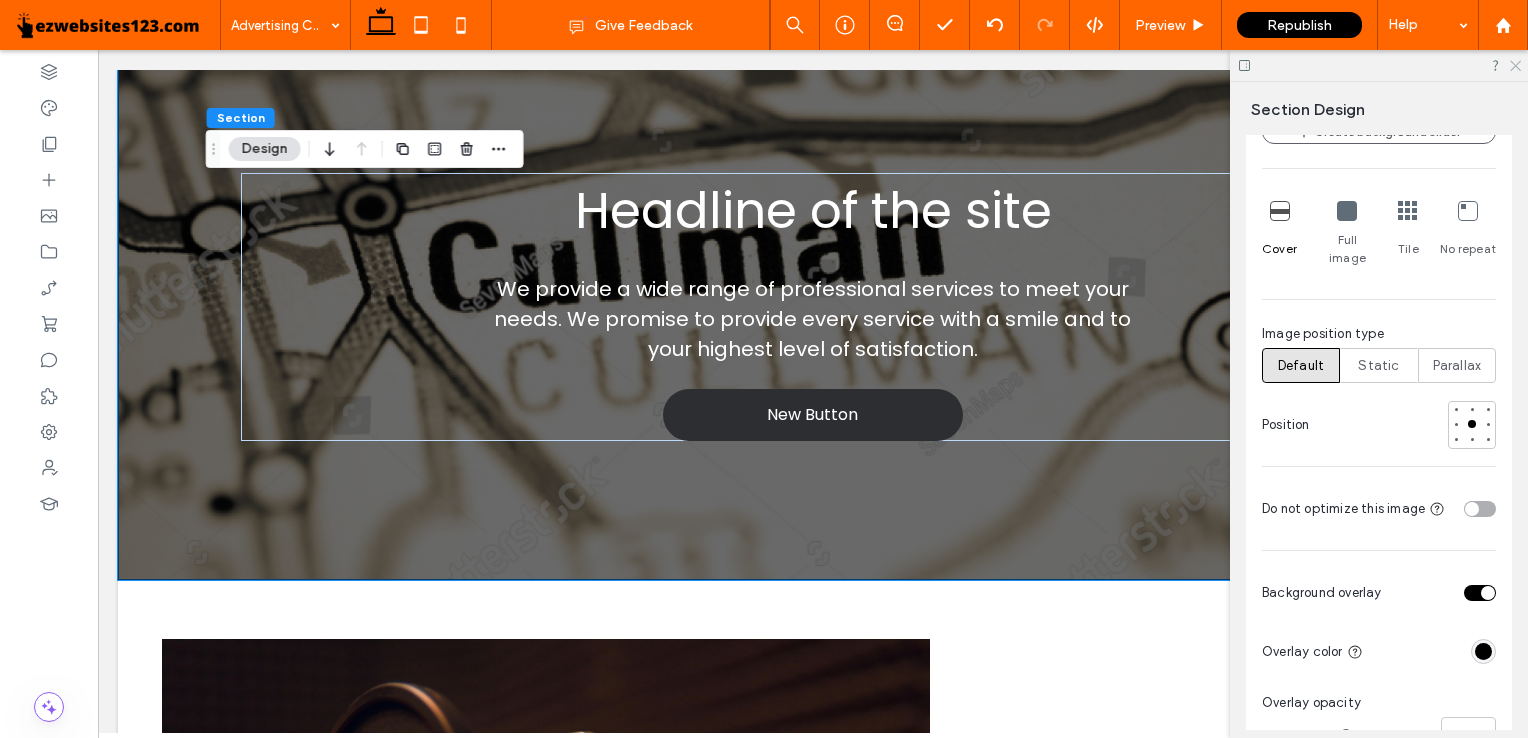click 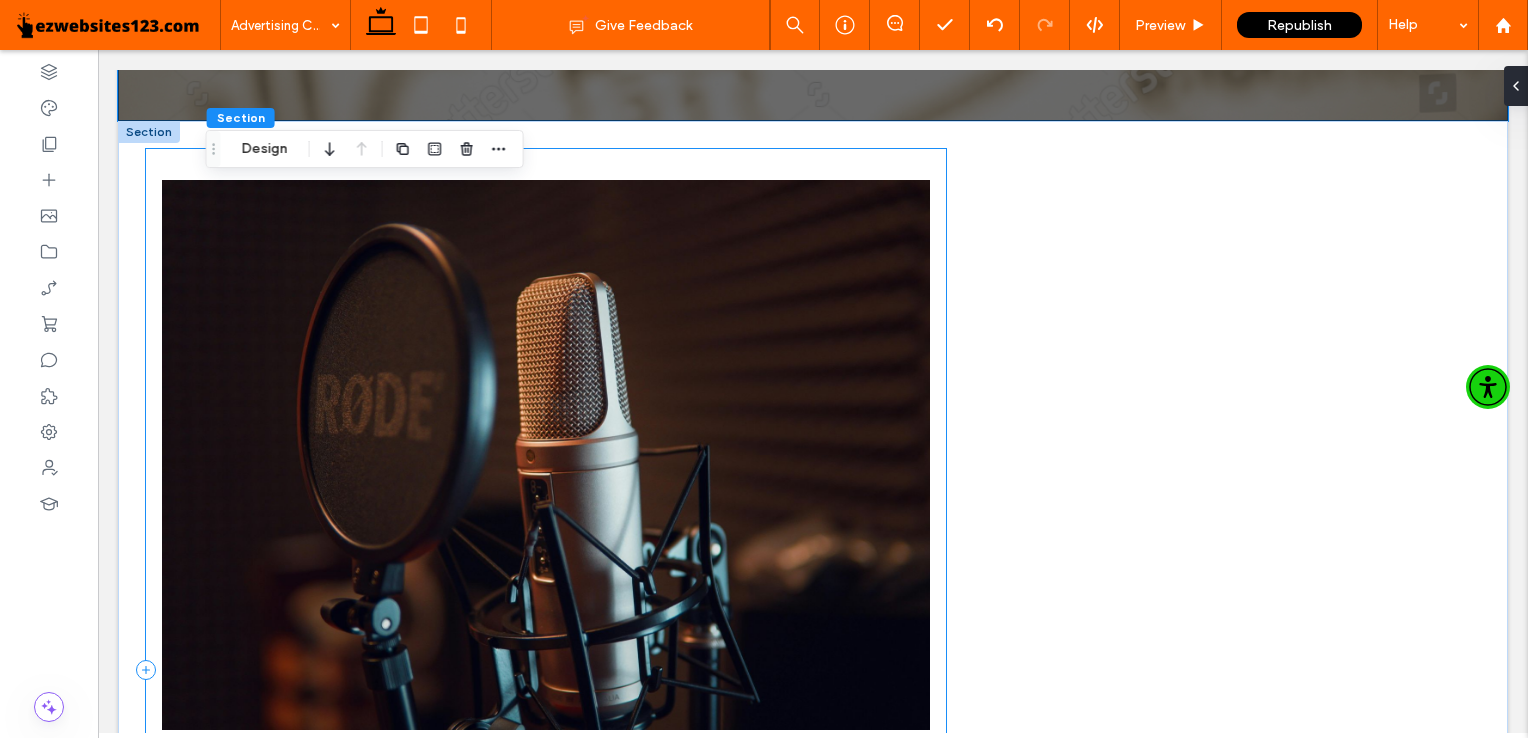 scroll, scrollTop: 596, scrollLeft: 0, axis: vertical 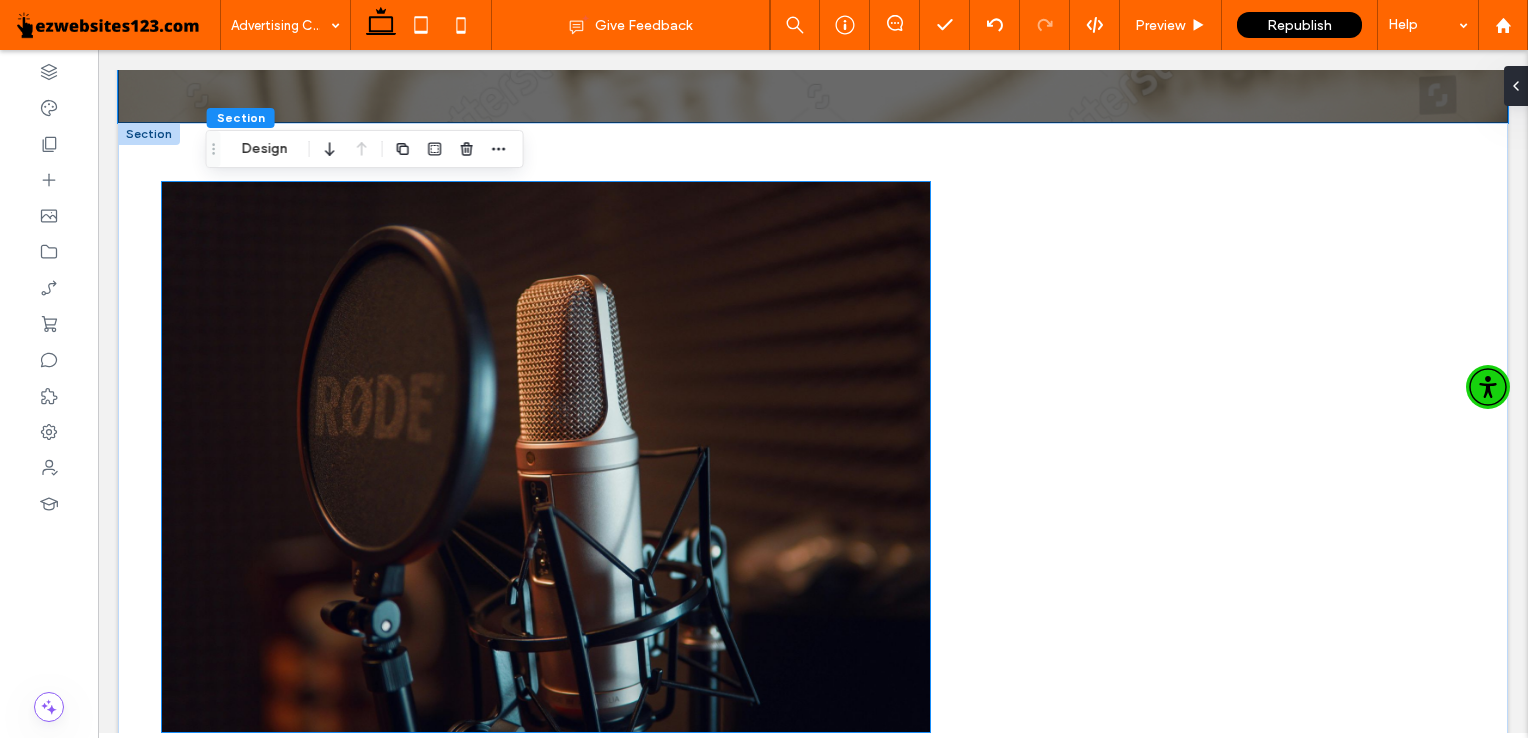 click at bounding box center [546, 457] 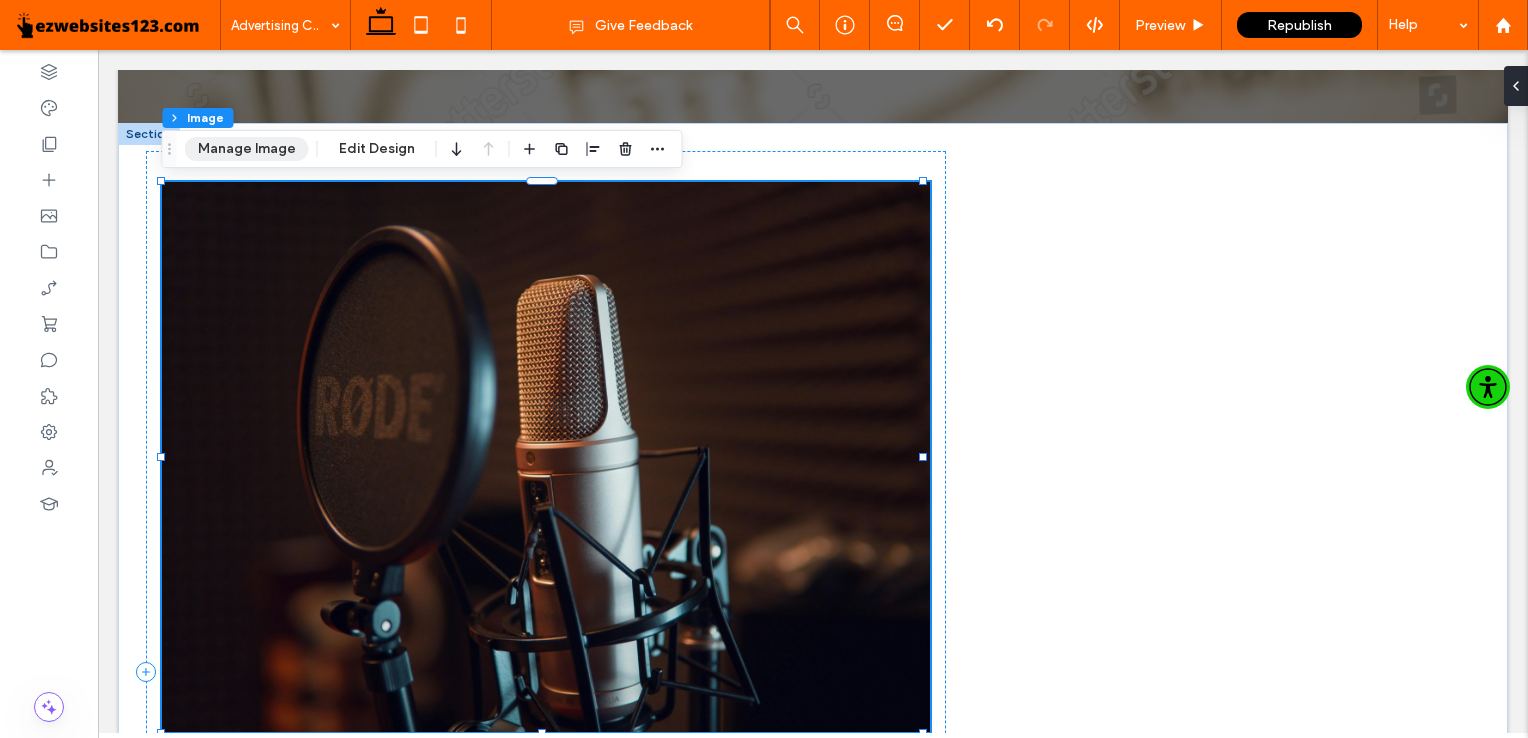 click on "Manage Image" at bounding box center [247, 149] 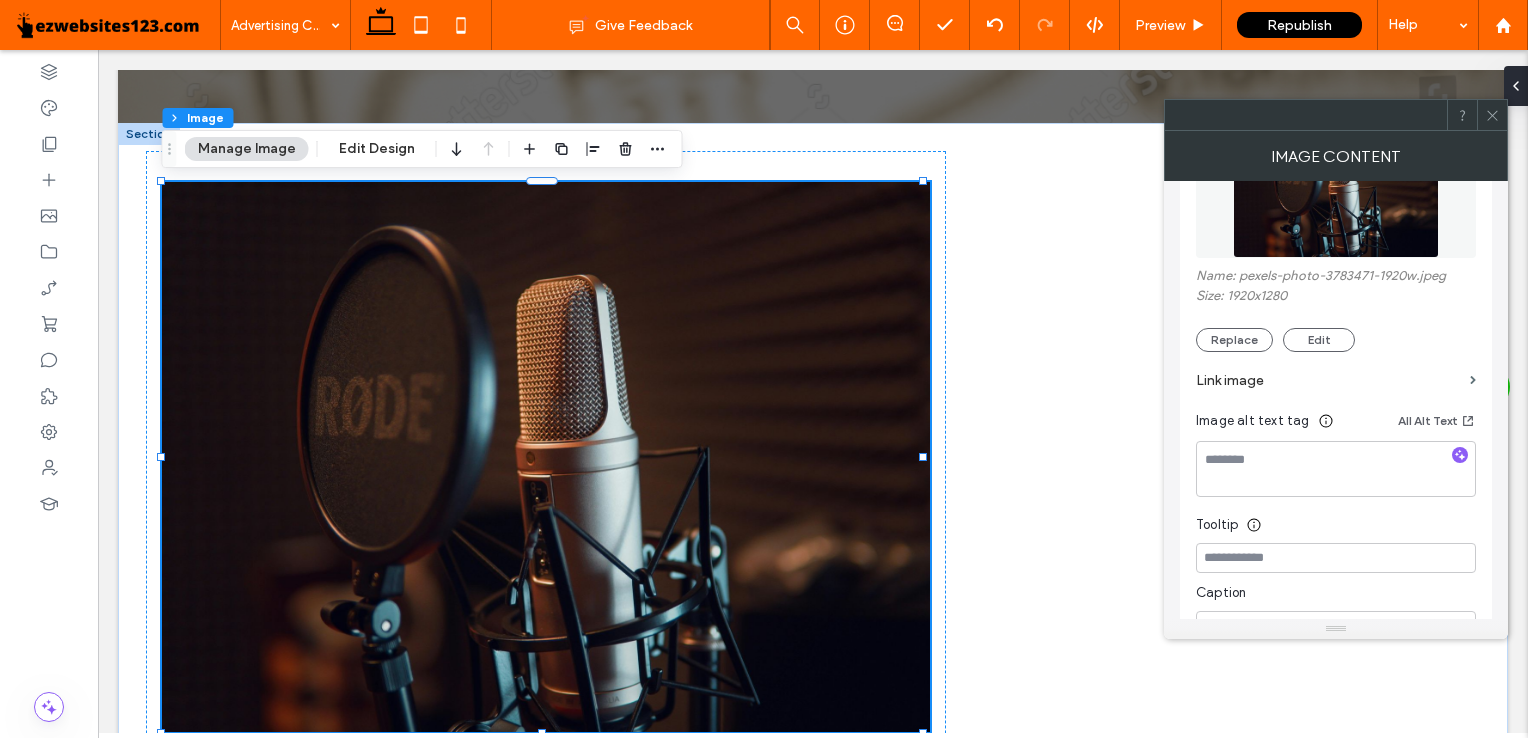 scroll, scrollTop: 308, scrollLeft: 0, axis: vertical 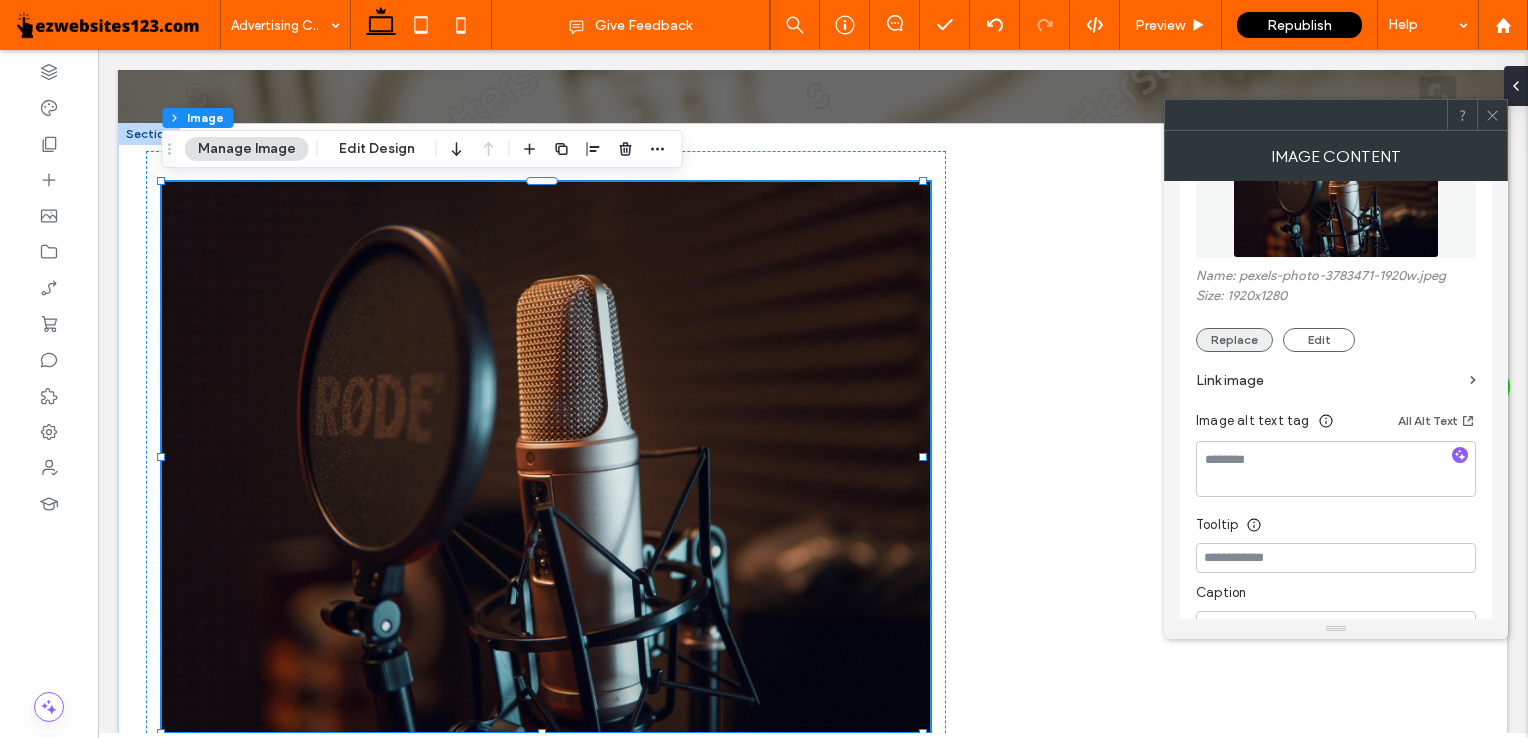 click on "Replace" at bounding box center (1234, 340) 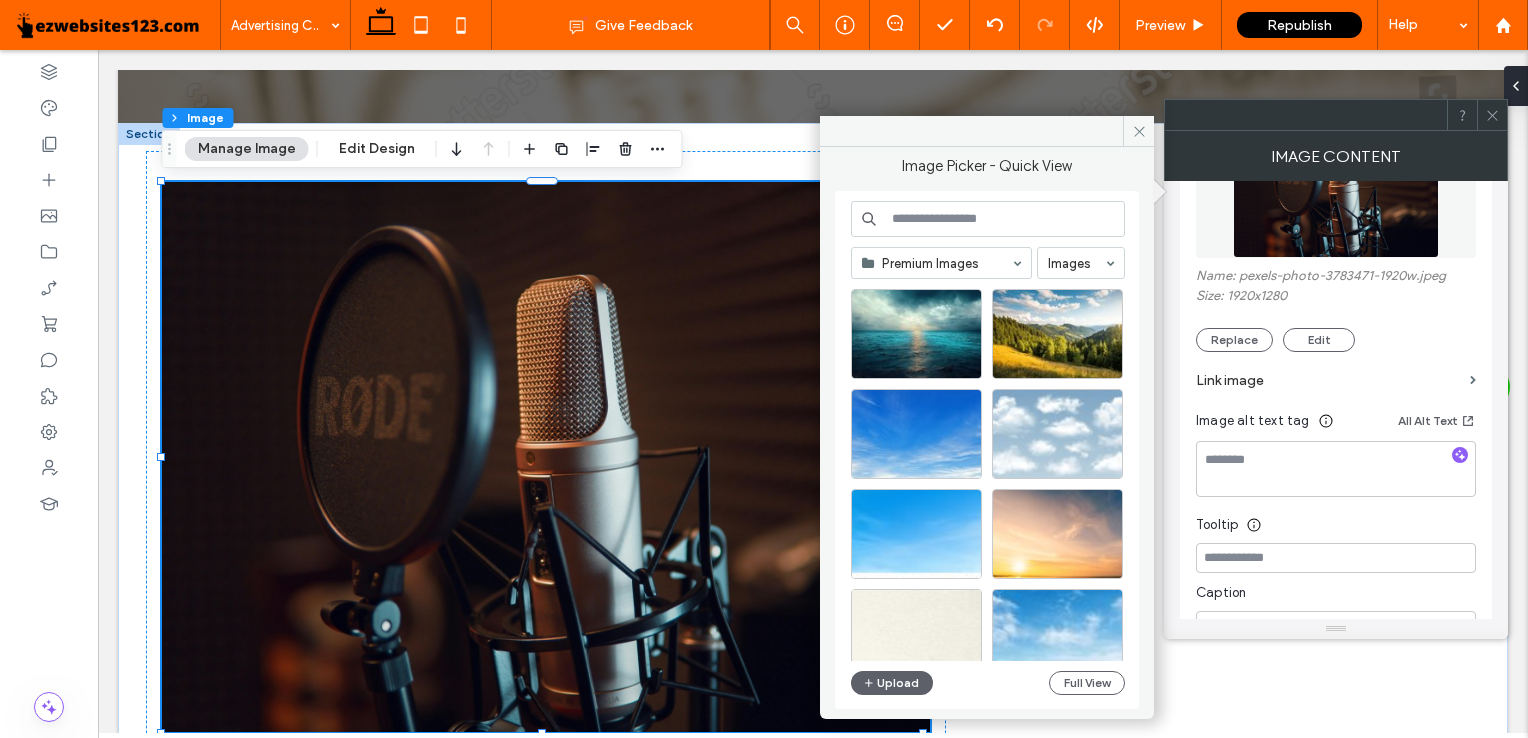 click at bounding box center [988, 219] 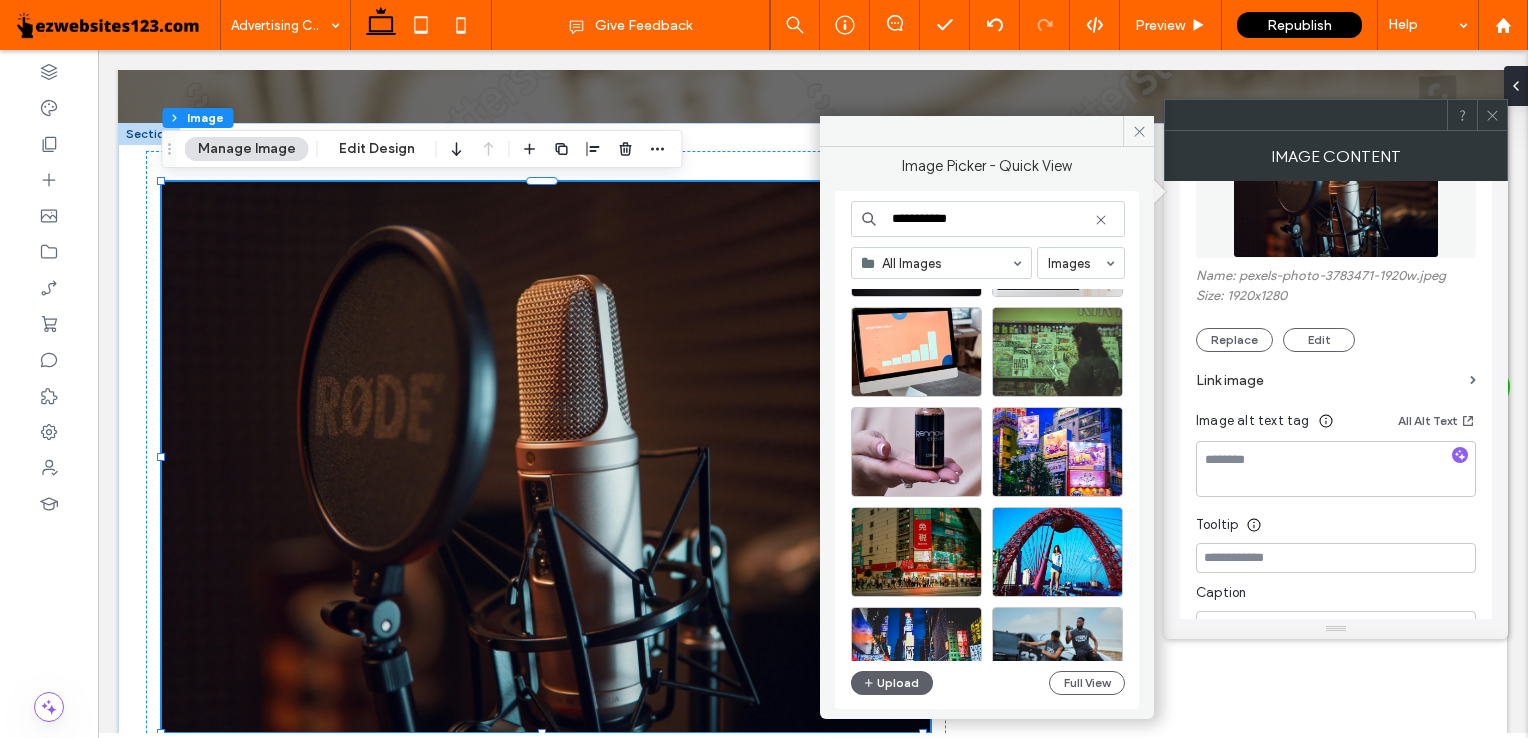 scroll, scrollTop: 1449, scrollLeft: 0, axis: vertical 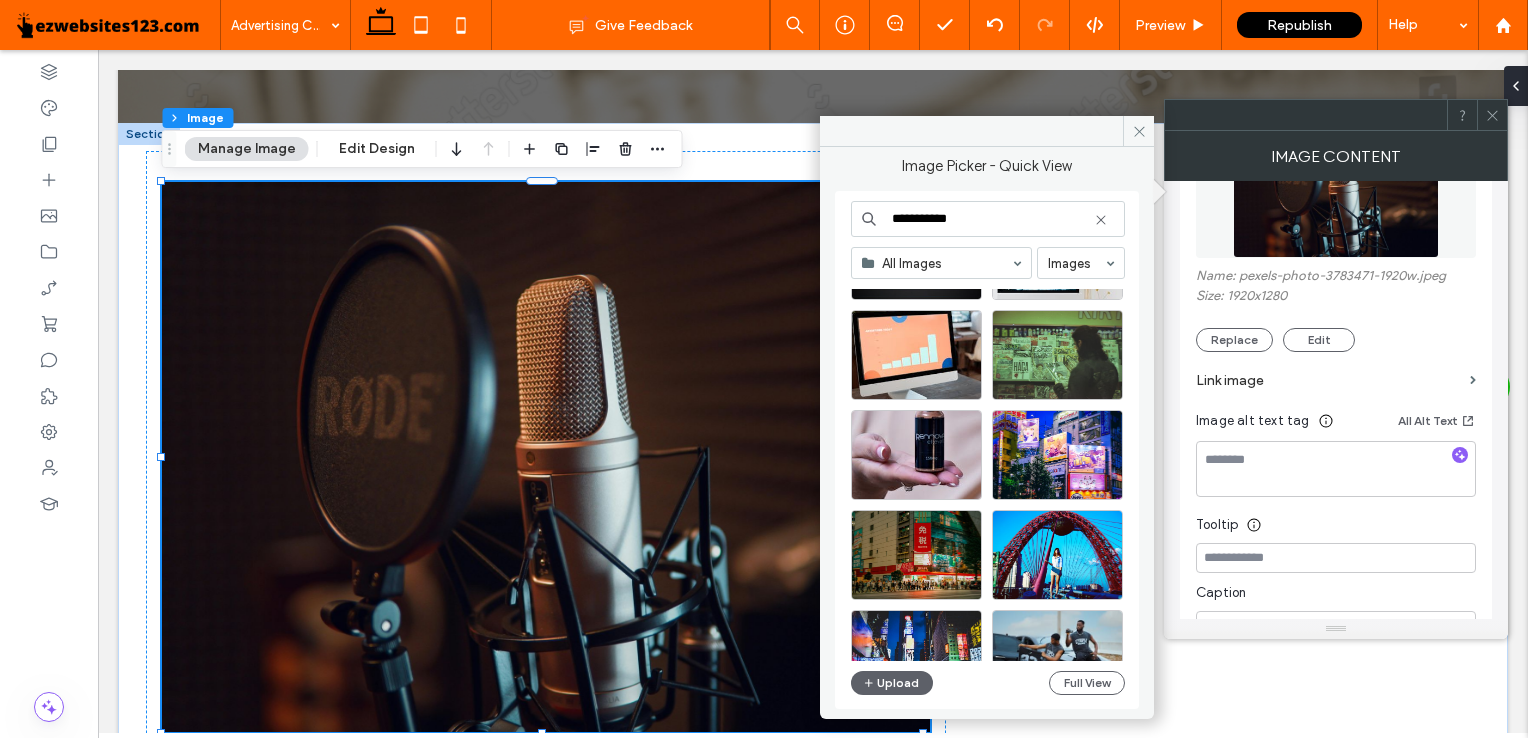 click on "**********" at bounding box center [988, 219] 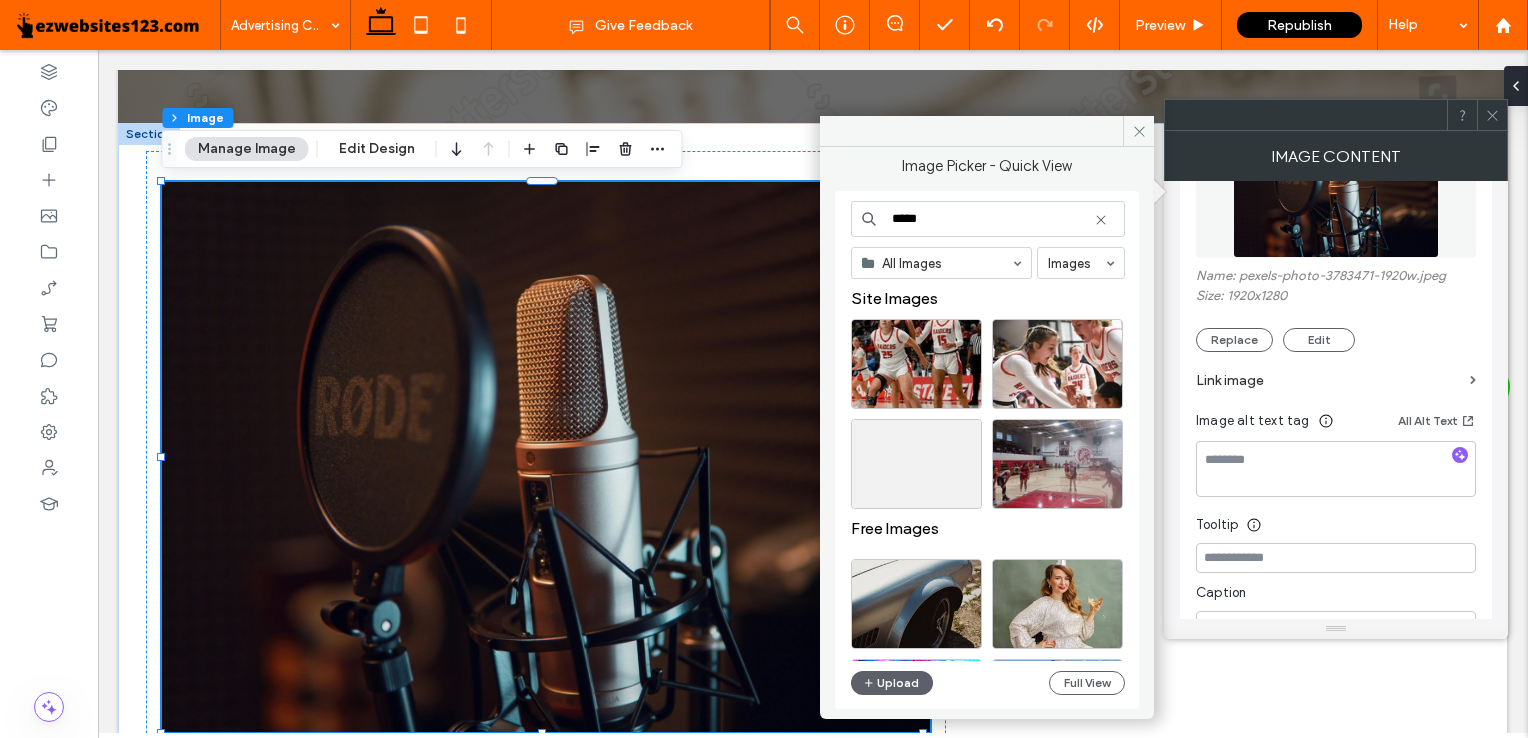 type on "*****" 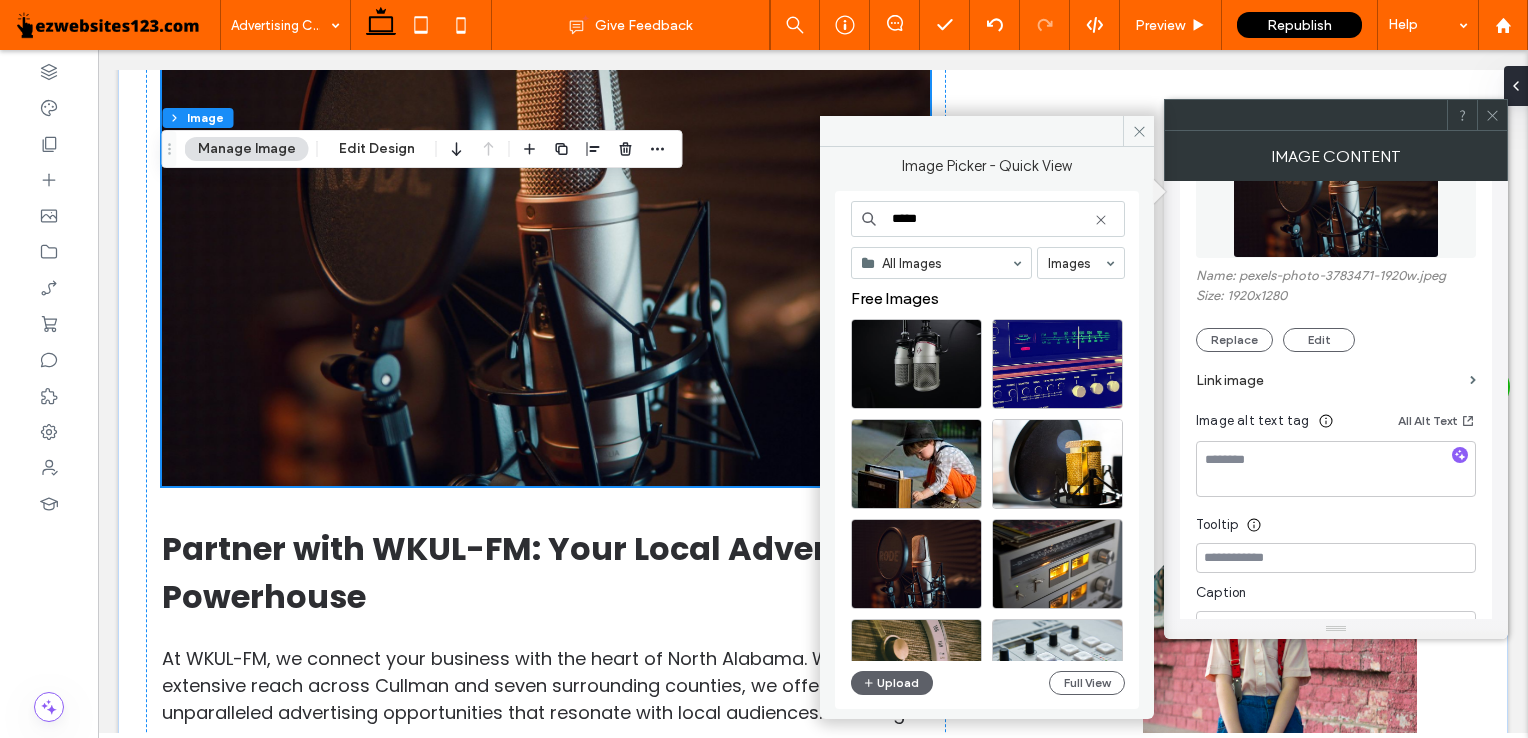 scroll, scrollTop: 844, scrollLeft: 0, axis: vertical 